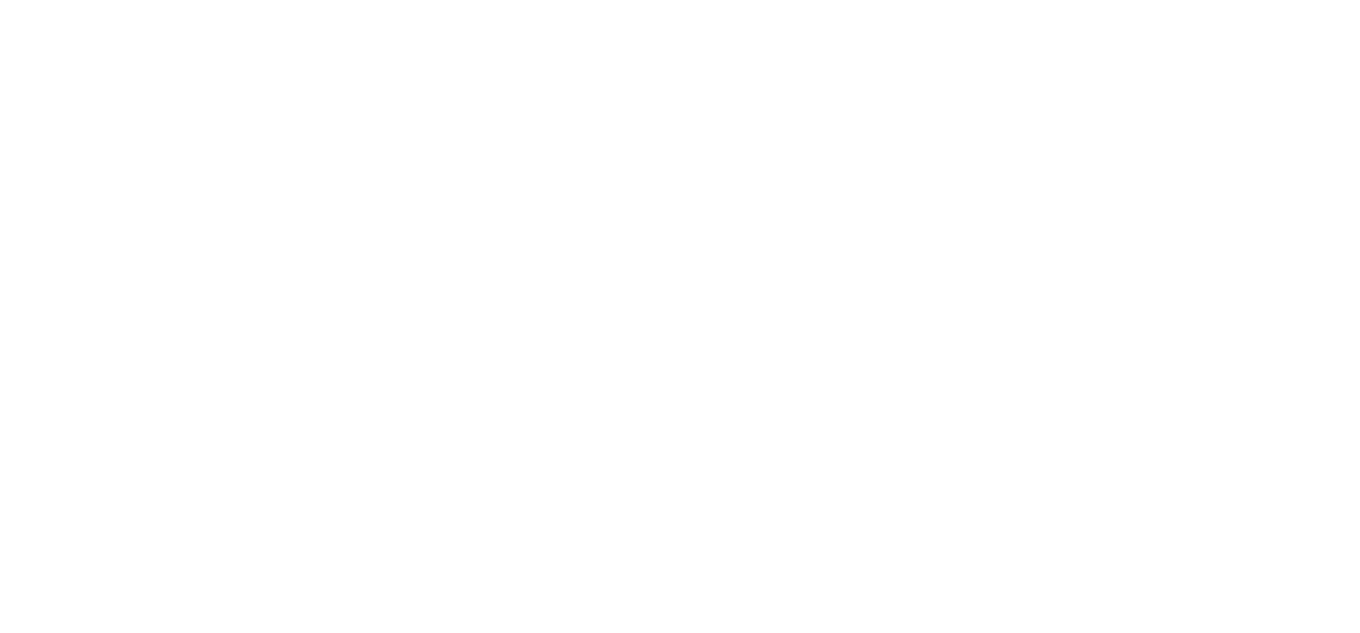 scroll, scrollTop: 0, scrollLeft: 0, axis: both 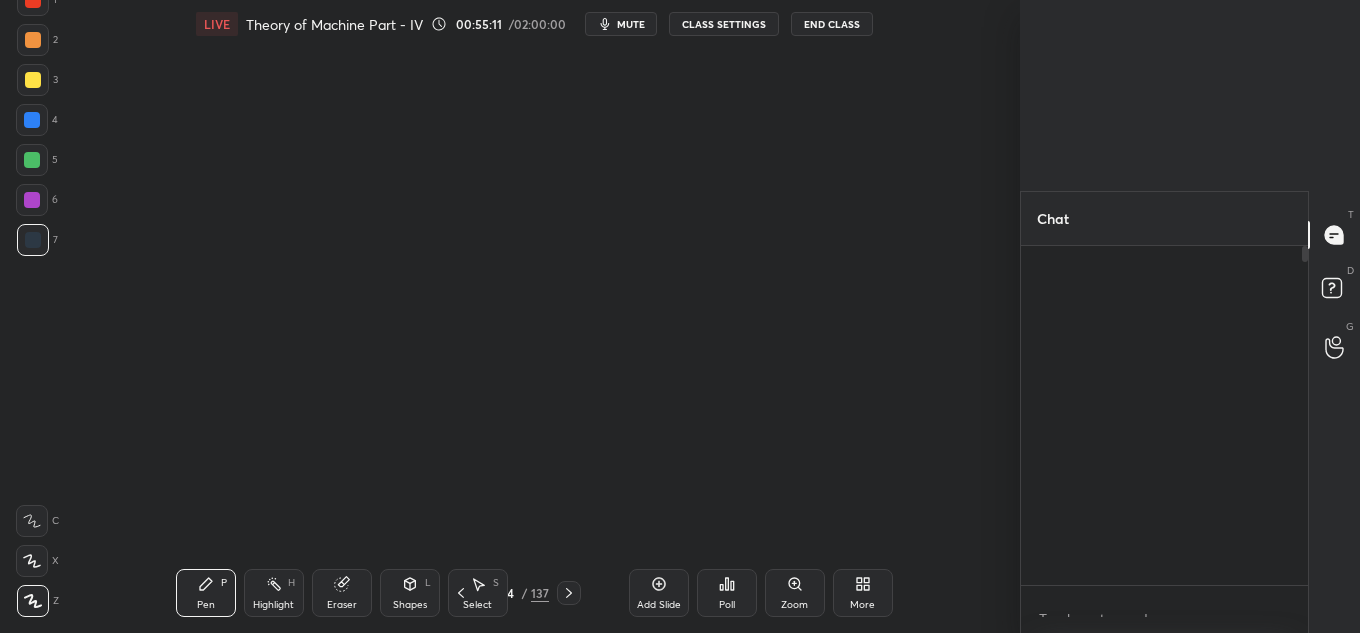 type on "x" 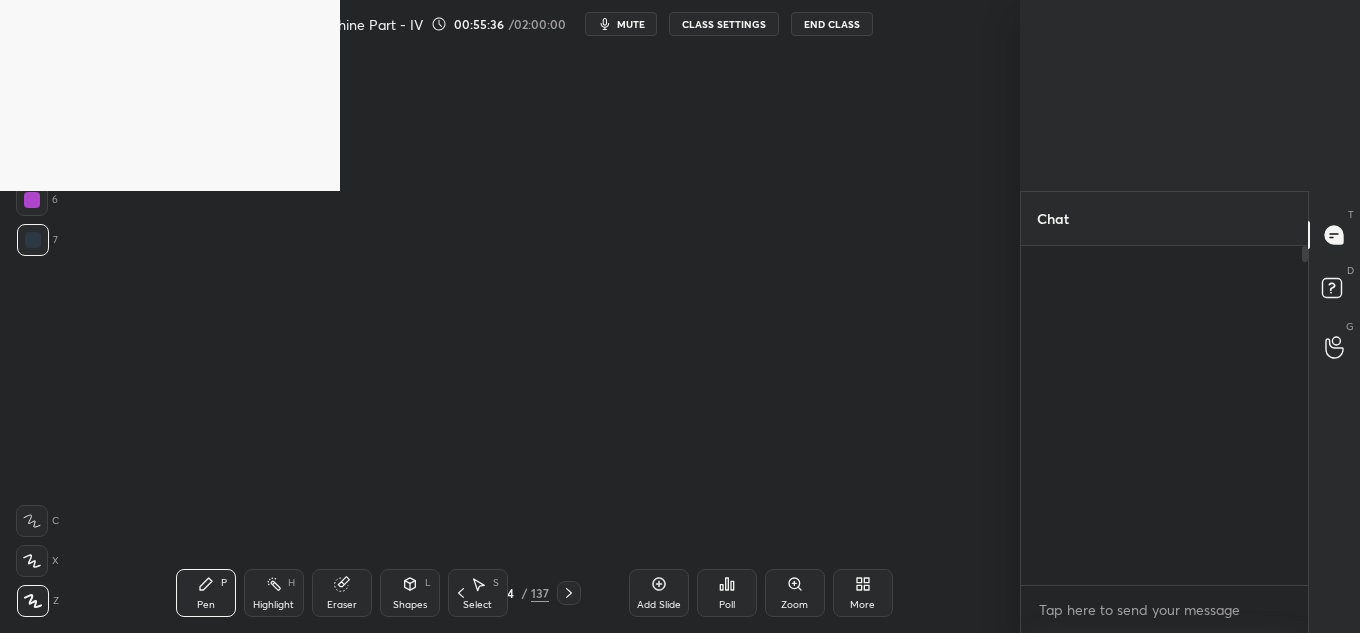 scroll, scrollTop: 0, scrollLeft: 0, axis: both 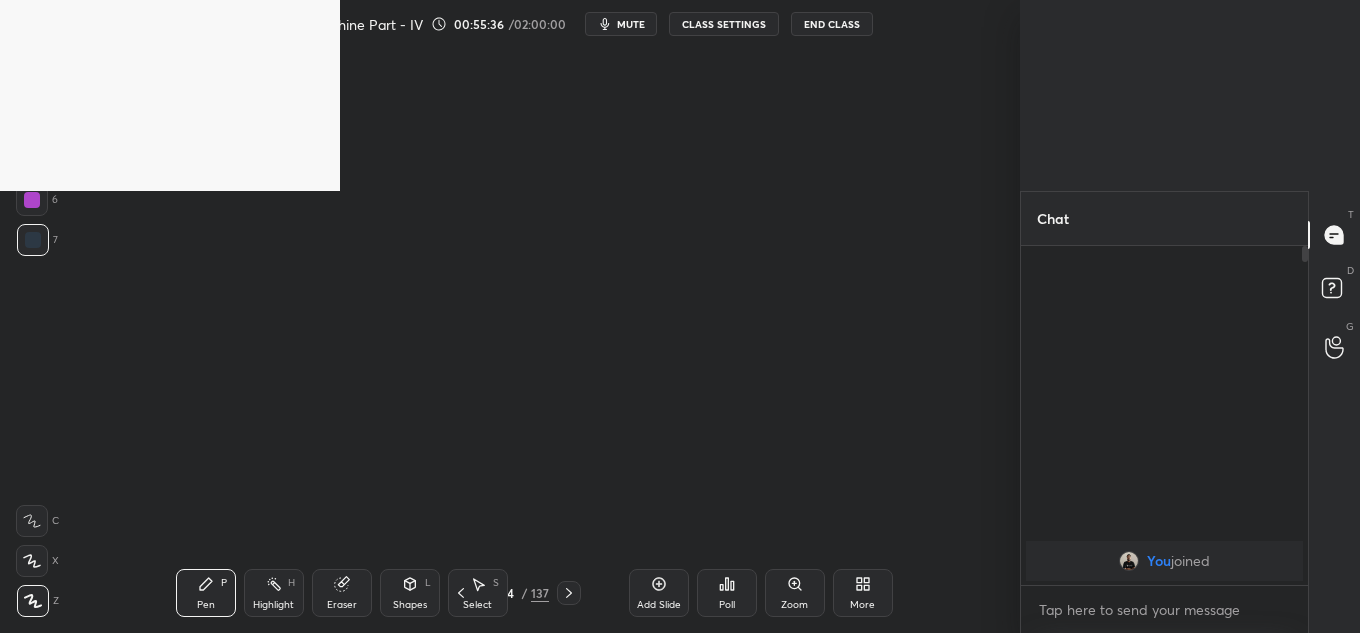 type on "x" 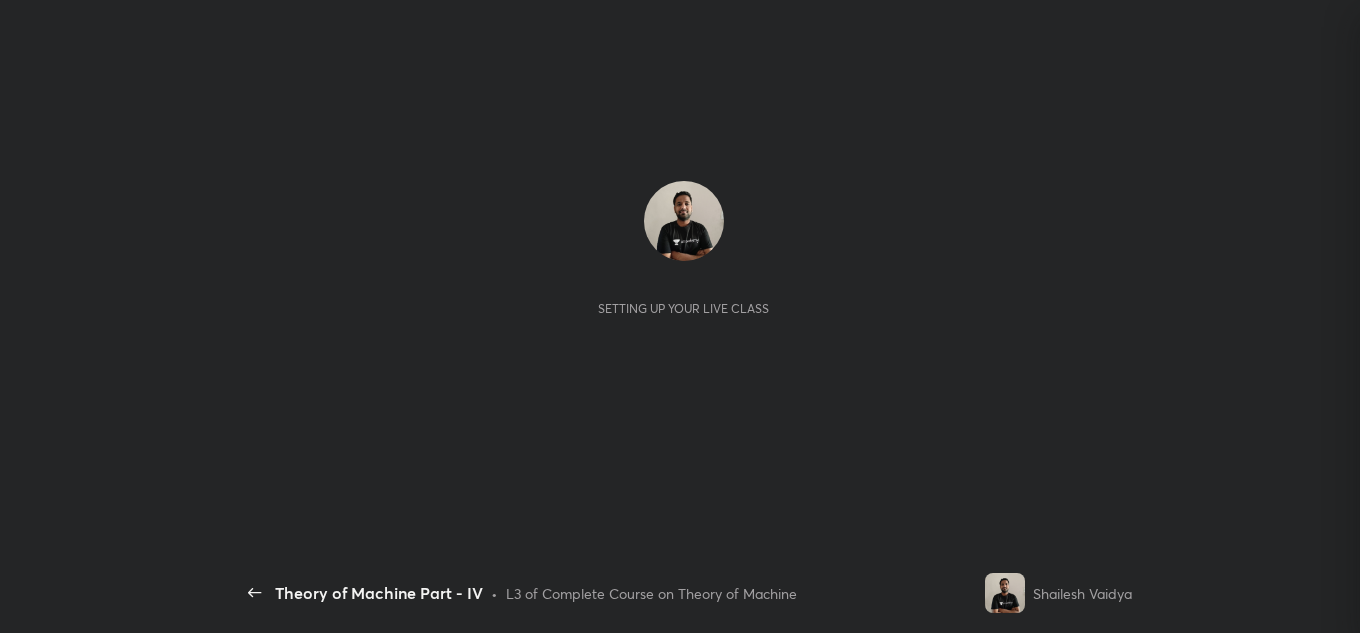 scroll, scrollTop: 0, scrollLeft: 0, axis: both 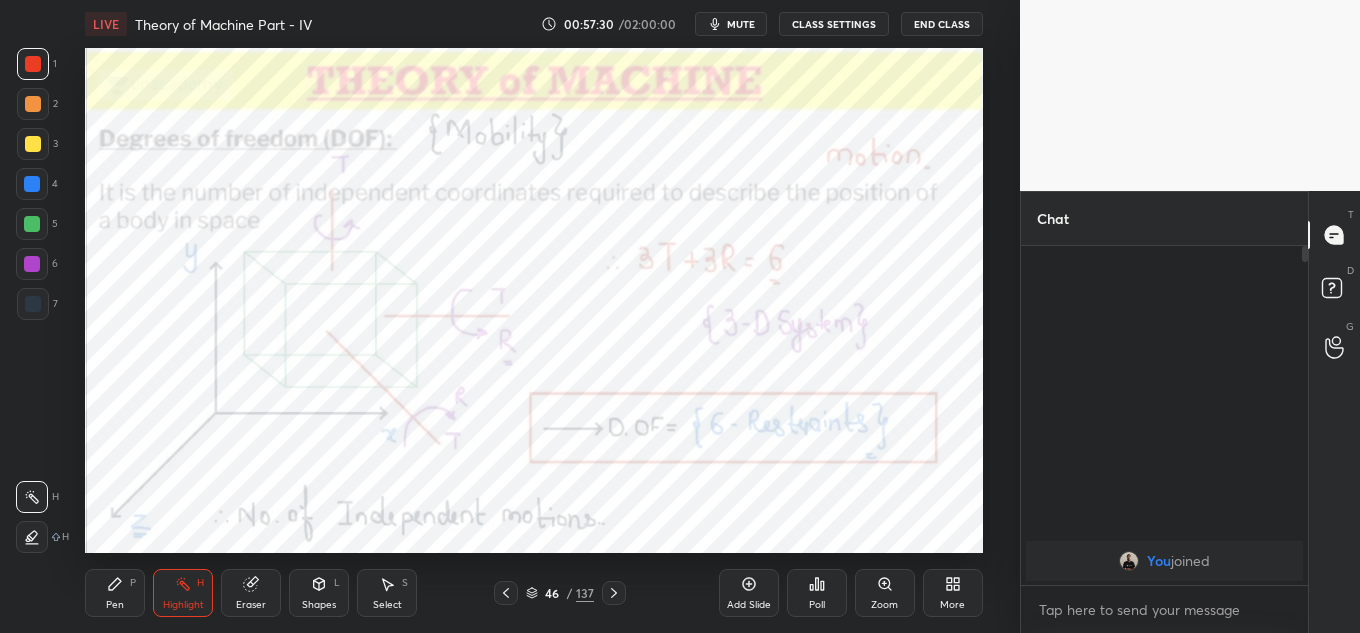 click on "LIVE Theory of Machine Part - IV 00:57:30 /  02:00:00 mute CLASS SETTINGS End Class" at bounding box center (534, 24) 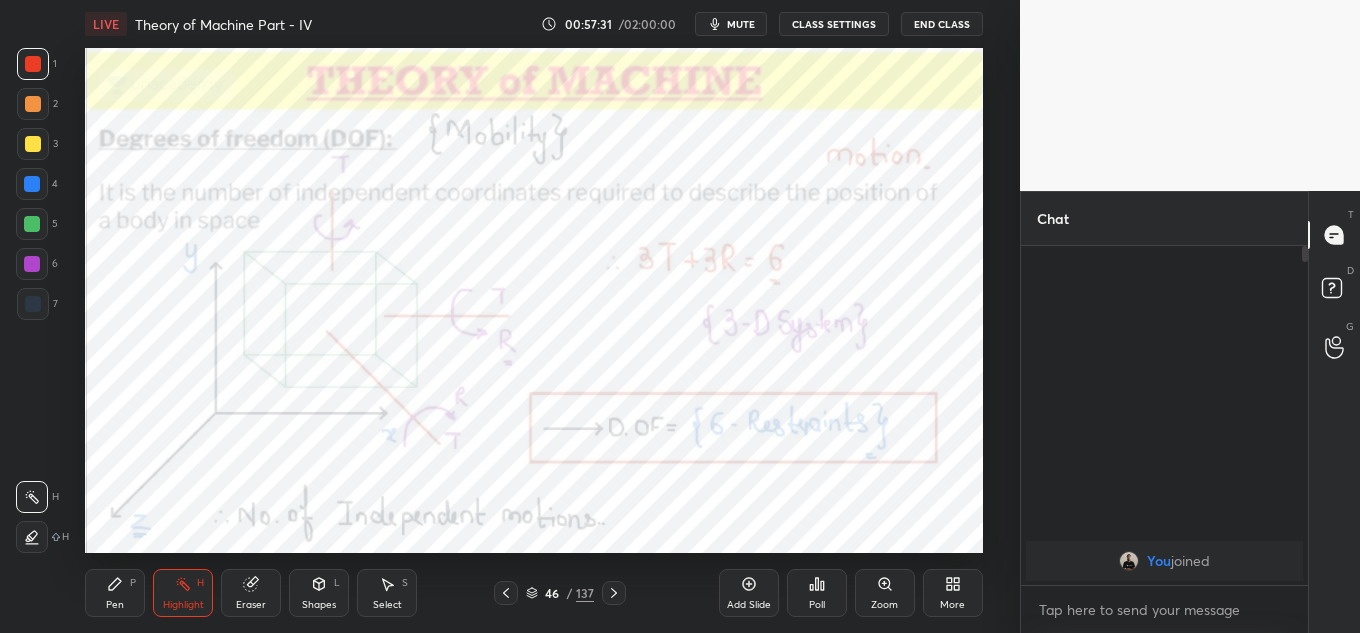 click on "mute" at bounding box center (741, 24) 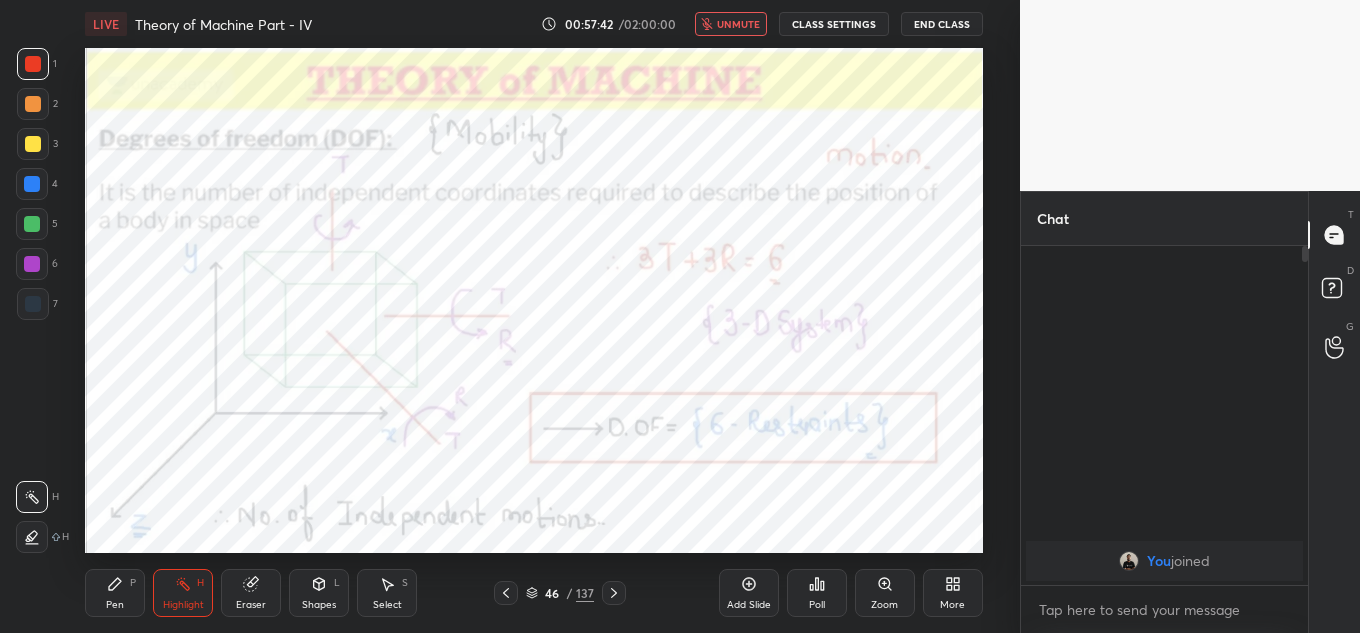 click on "LIVE Theory of Machine Part - IV 00:57:42 /  02:00:00 unmute CLASS SETTINGS End Class" at bounding box center [534, 24] 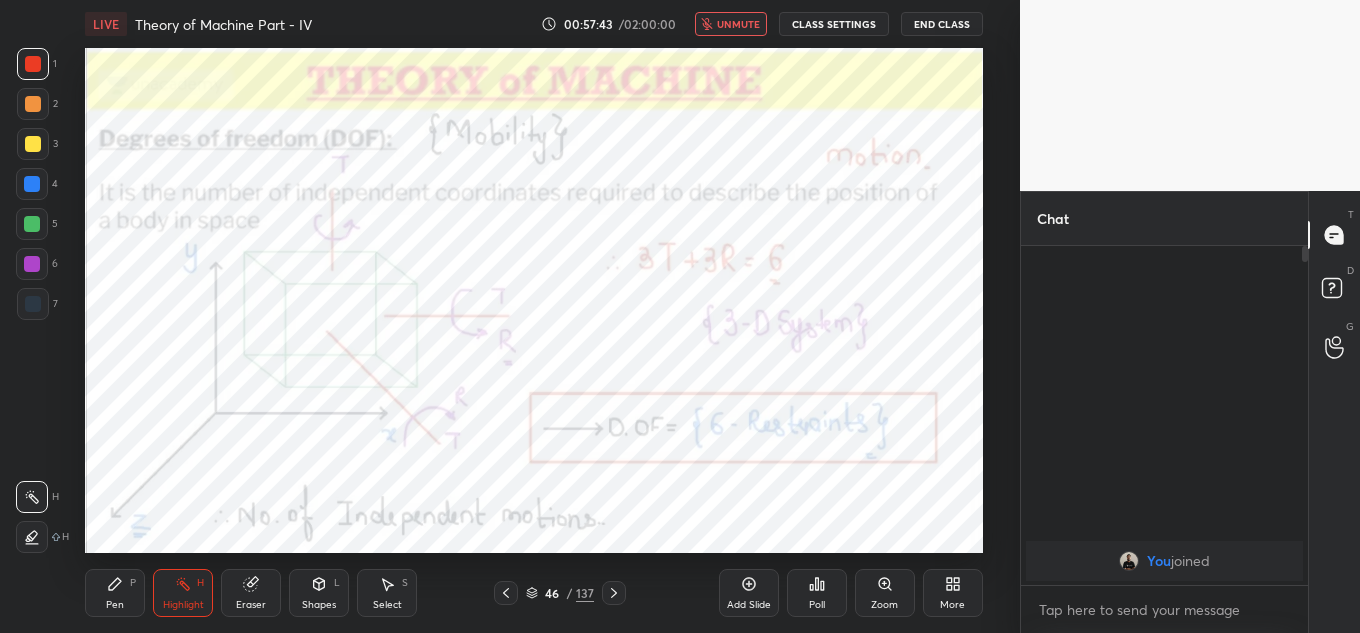 click on "unmute" at bounding box center [738, 24] 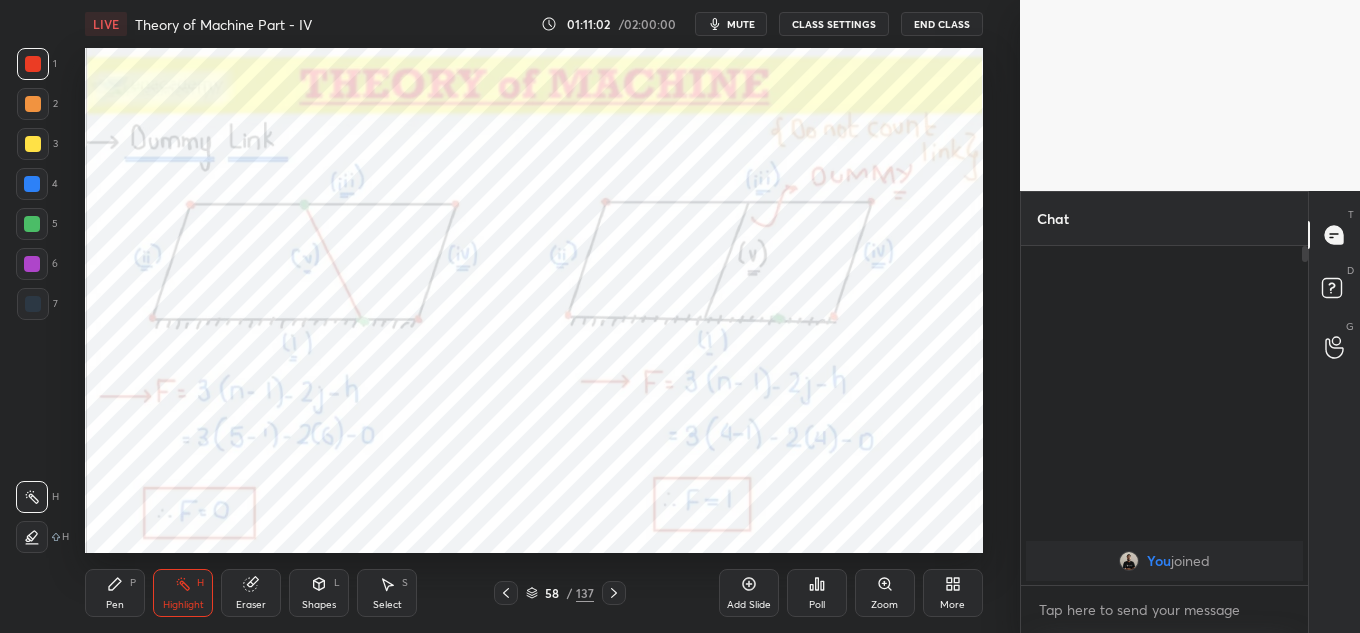 click on "mute" at bounding box center [741, 24] 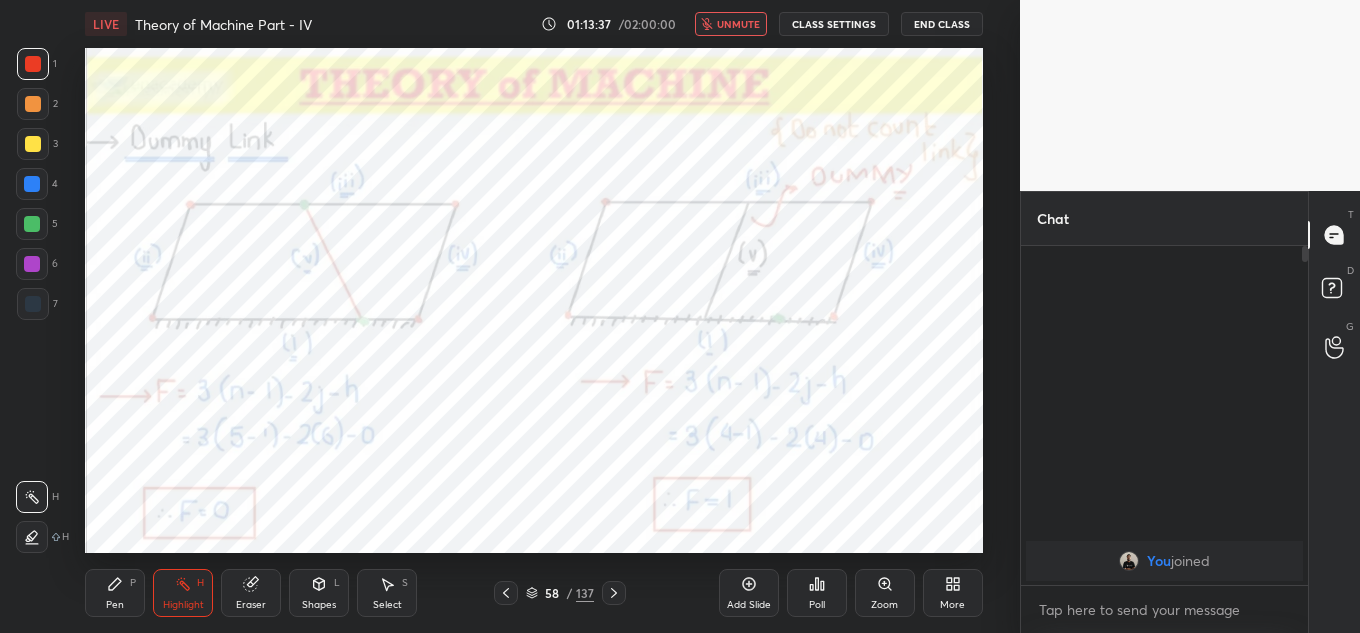 click on "unmute" at bounding box center (738, 24) 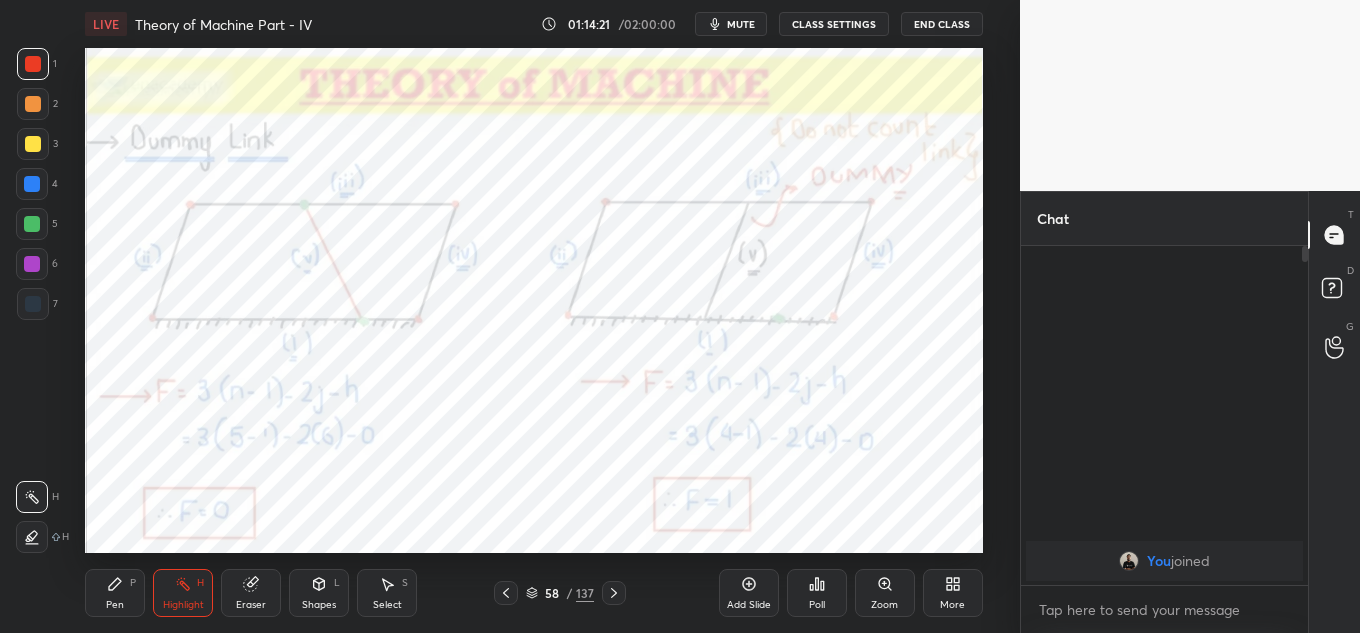 type 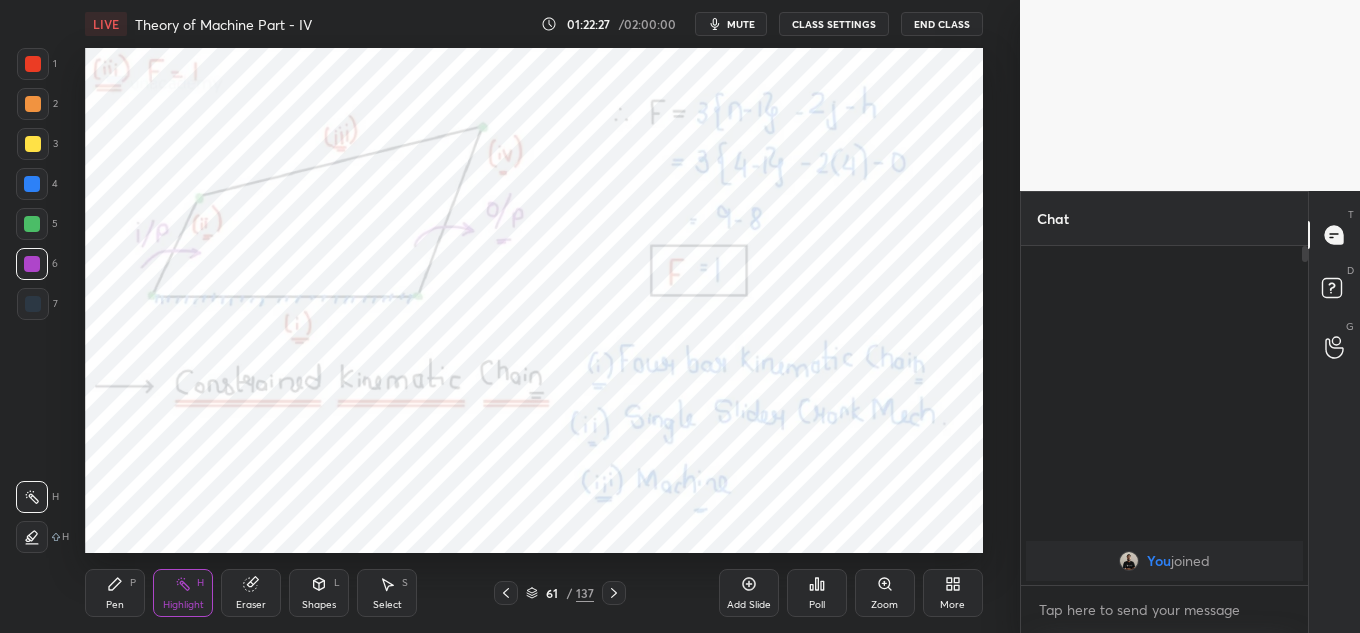 click on "1 2 3 4 5 6 7 C X Z C X Z E E Erase all   H H LIVE Theory of Machine Part - IV 01:22:27 /  02:00:00 mute CLASS SETTINGS End Class Setting up your live class Poll for   secs No correct answer Start poll Back Theory of Machine Part - IV • L3 of Complete Course on Theory of Machine [PERSON] Pen P Highlight H Eraser Shapes L Select S 61 / 137 Add Slide Poll Zoom More" at bounding box center (510, 316) 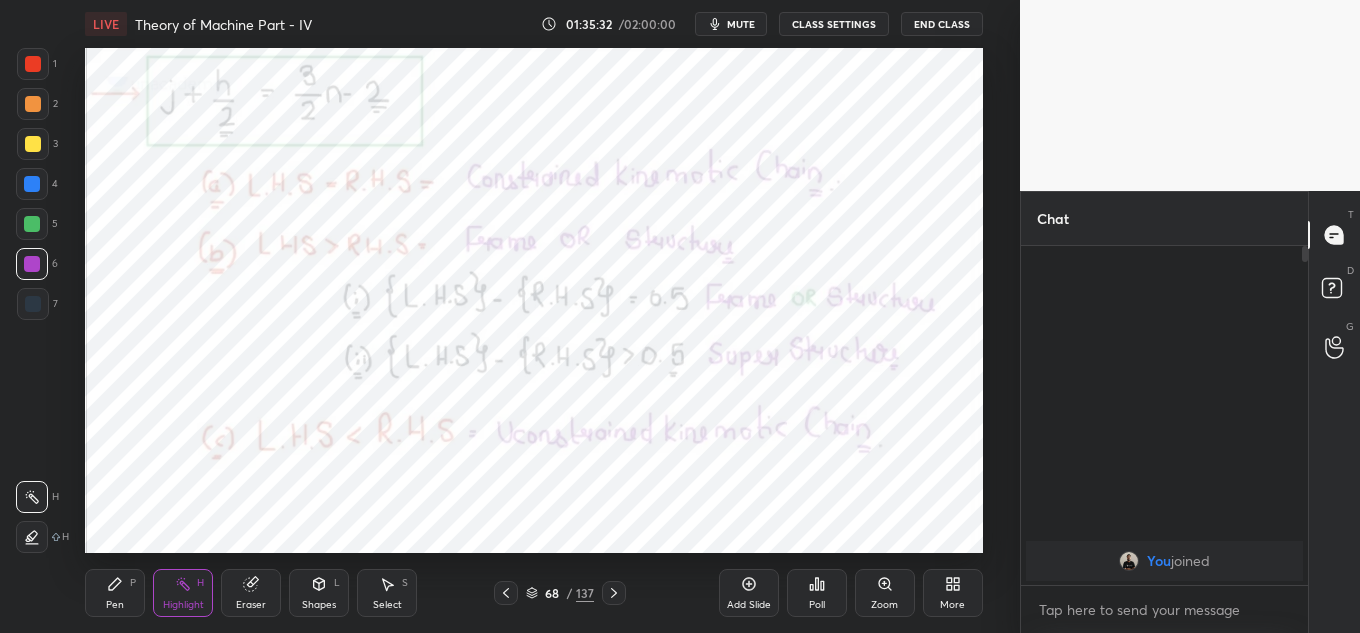 click on "Pen P Highlight H Eraser Shapes L Select S" at bounding box center (243, 593) 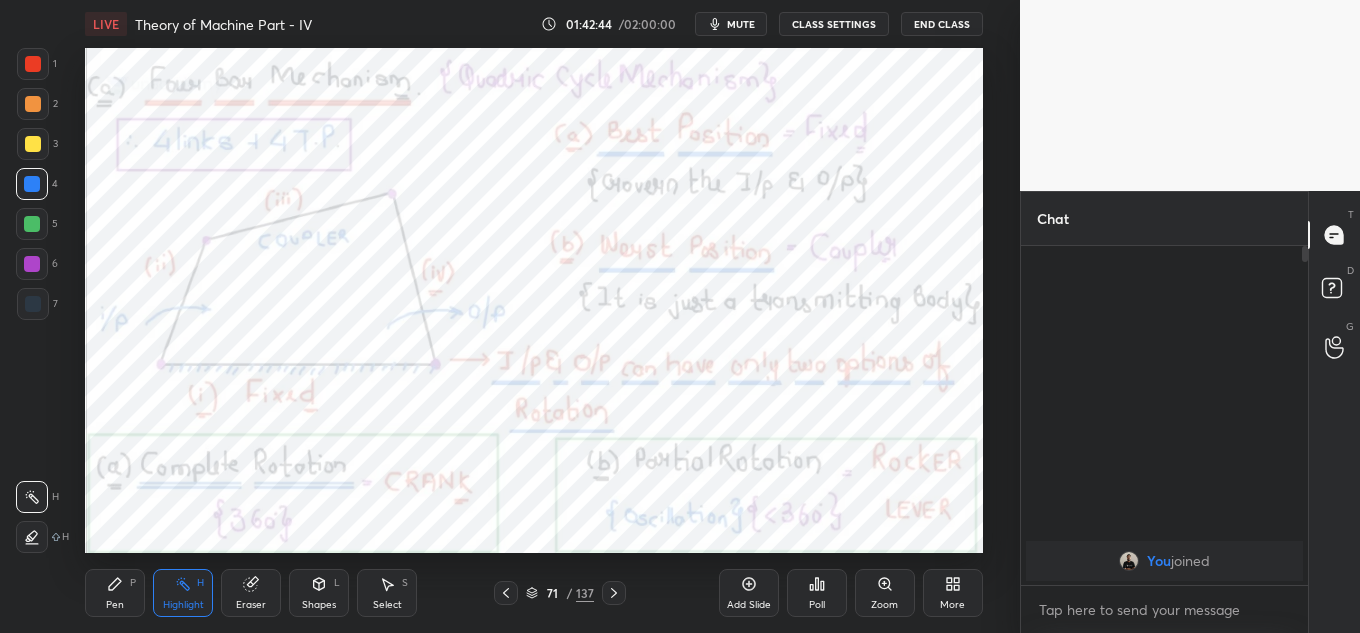 click on "mute" at bounding box center [731, 24] 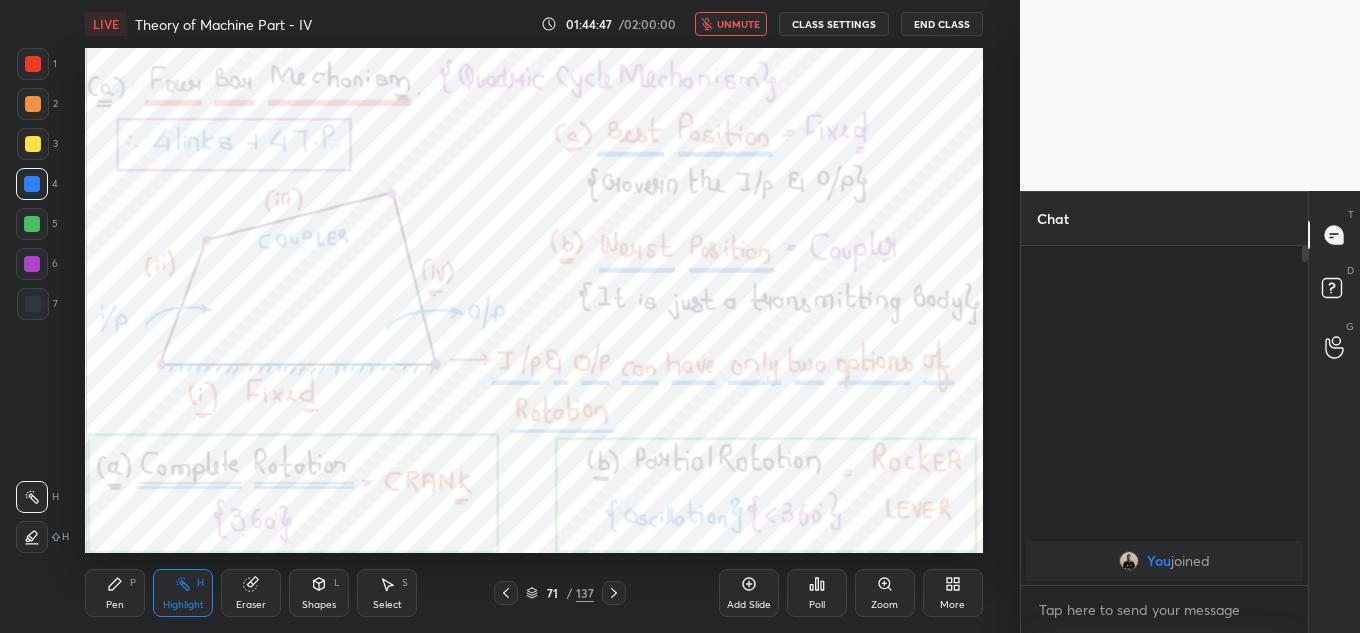 click on "LIVE Theory of Machine Part - IV 01:44:47 /  02:00:00 unmute CLASS SETTINGS End Class" at bounding box center (534, 24) 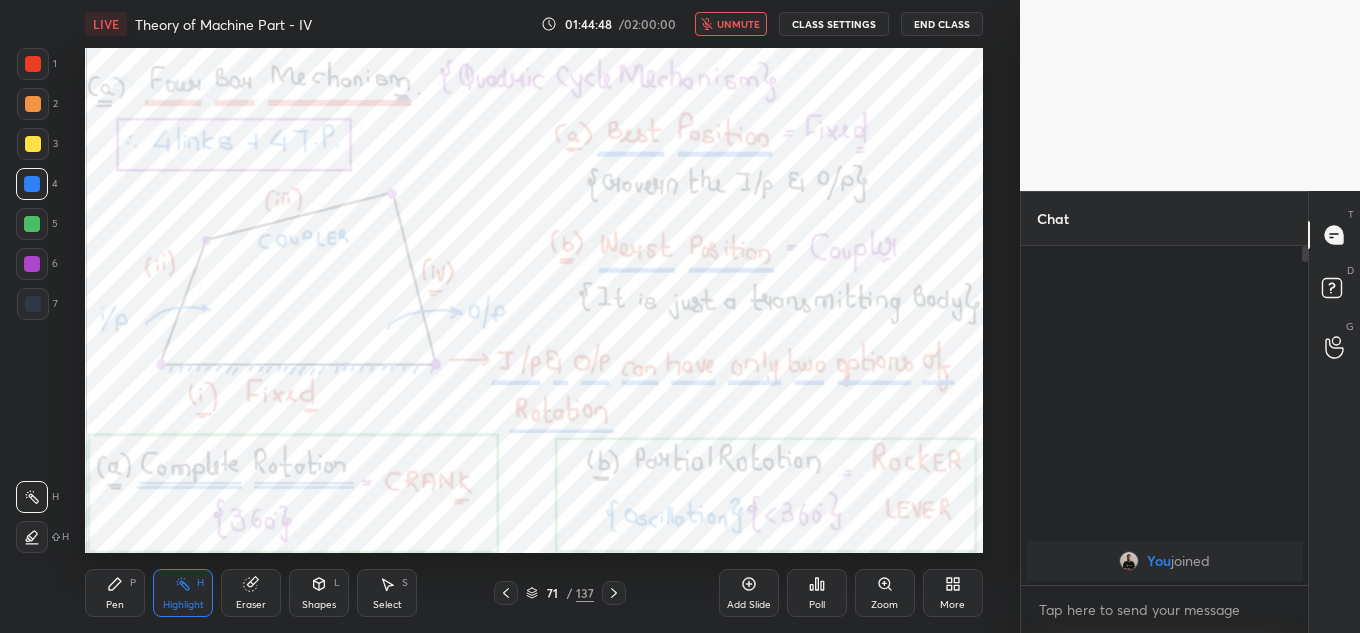 click on "unmute" at bounding box center (738, 24) 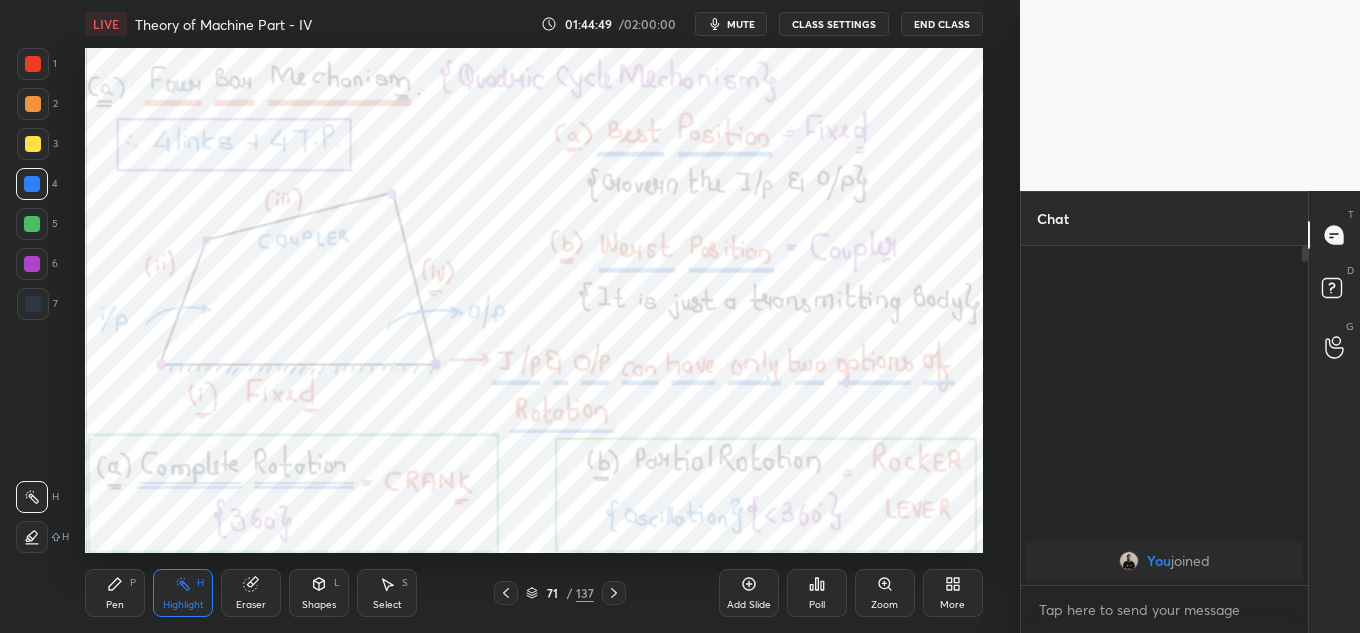 click on "mute" at bounding box center (741, 24) 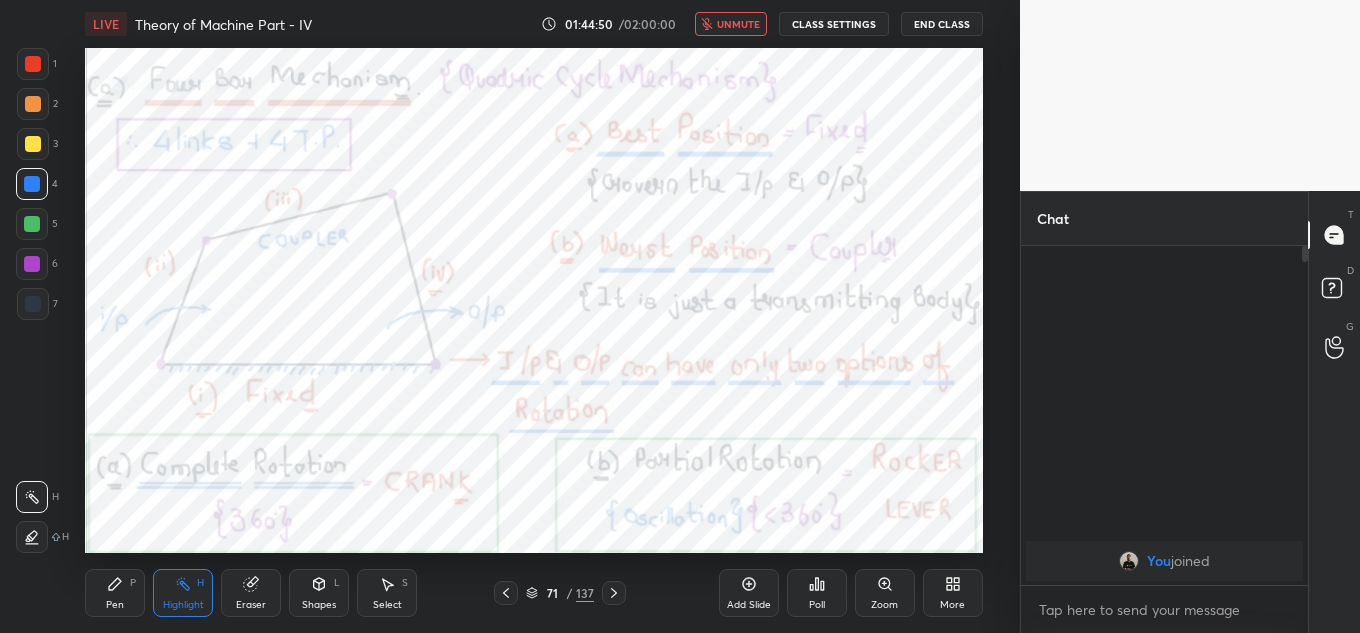 click on "unmute" at bounding box center [738, 24] 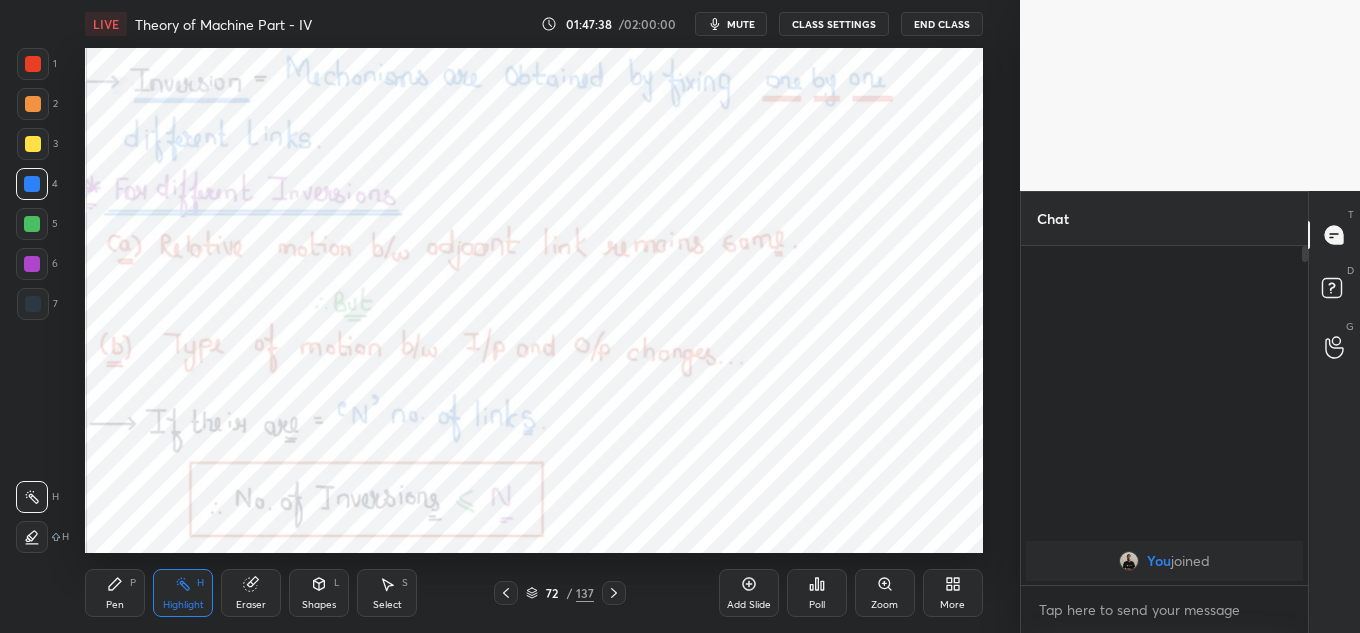 click on "LIVE Theory of Machine Part - IV 01:47:38 /  02:00:00 mute CLASS SETTINGS End Class Setting up your live class Poll for   secs No correct answer Start poll Back Theory of Machine Part - IV • L3 of Complete Course on Theory of Machine [PERSON] Pen P Highlight H Eraser Shapes L Select S 72 / 137 Add Slide Poll Zoom More" at bounding box center [534, 316] 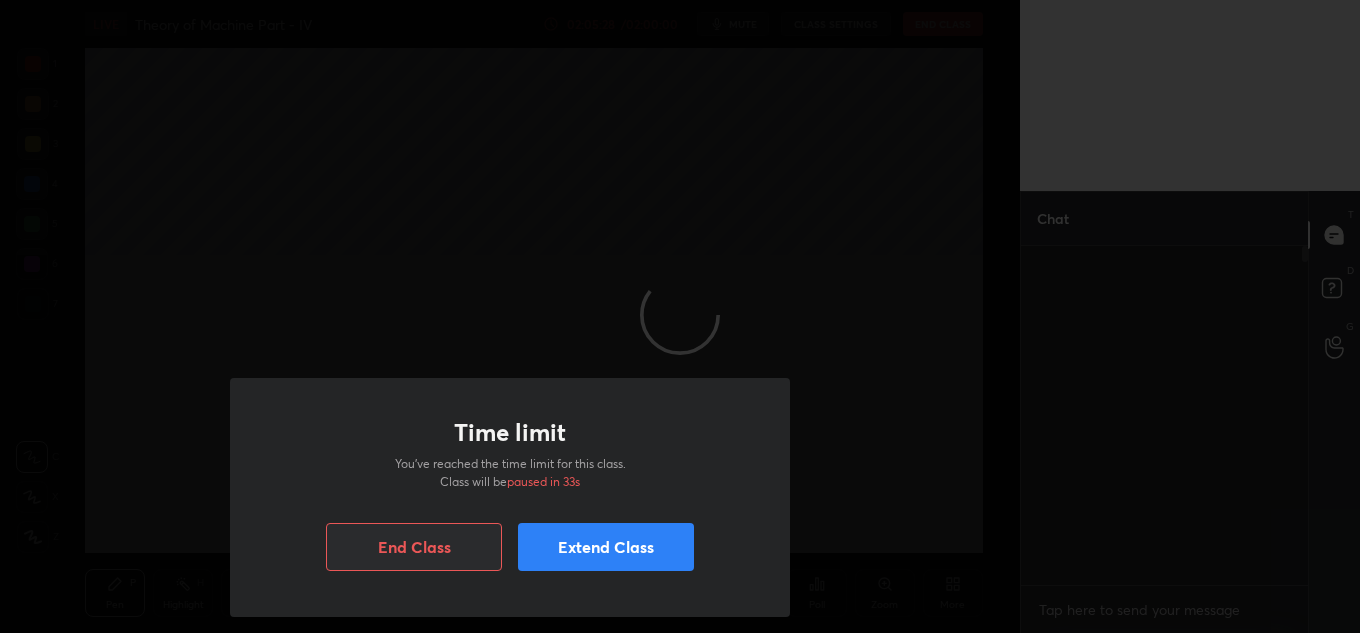scroll, scrollTop: 0, scrollLeft: 0, axis: both 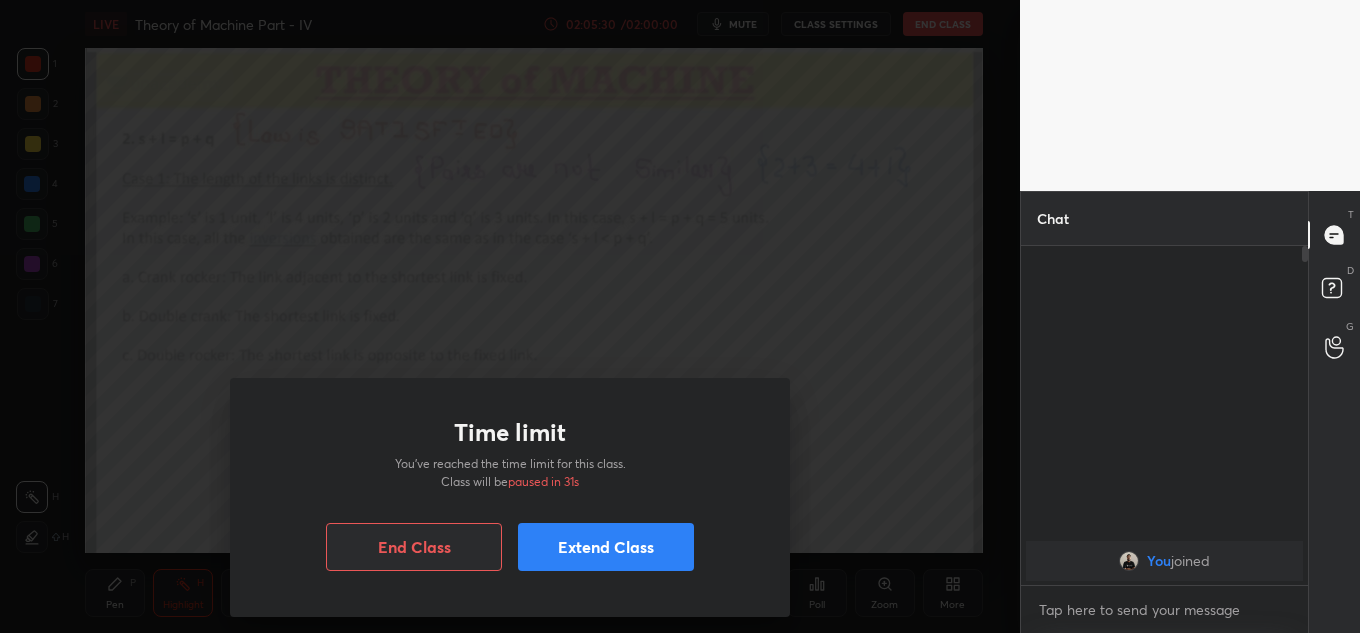 click on "Extend Class" at bounding box center (606, 547) 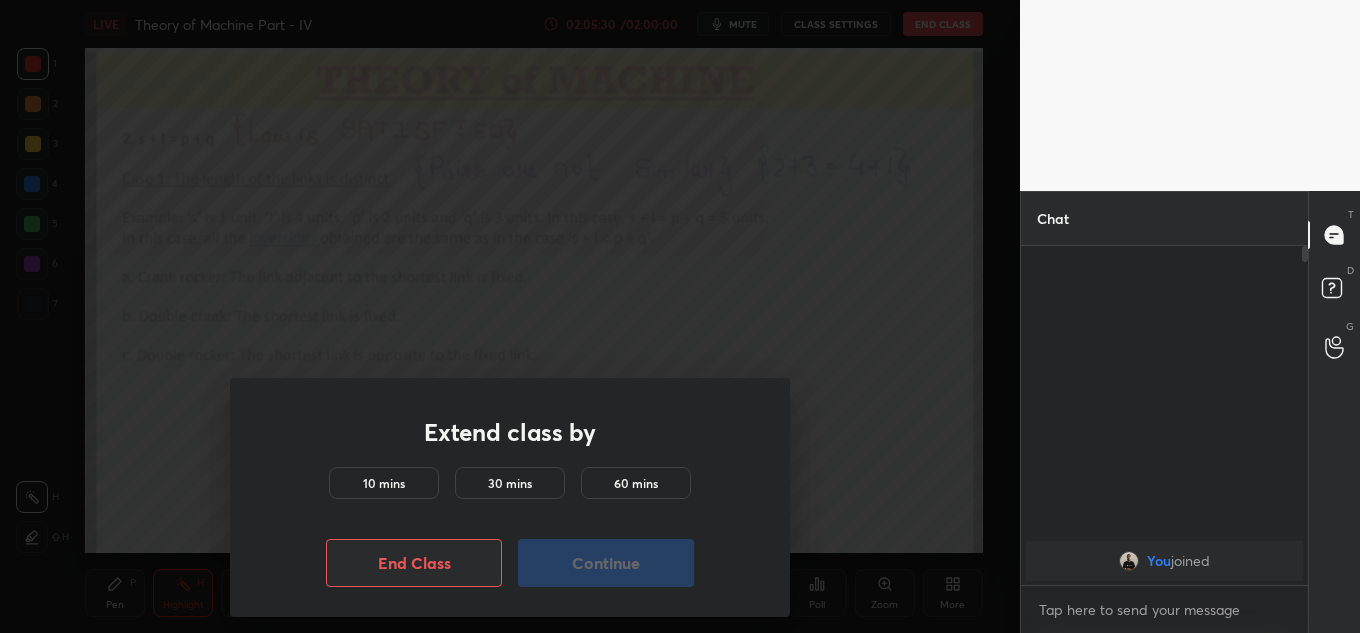 click on "10 mins" at bounding box center [384, 483] 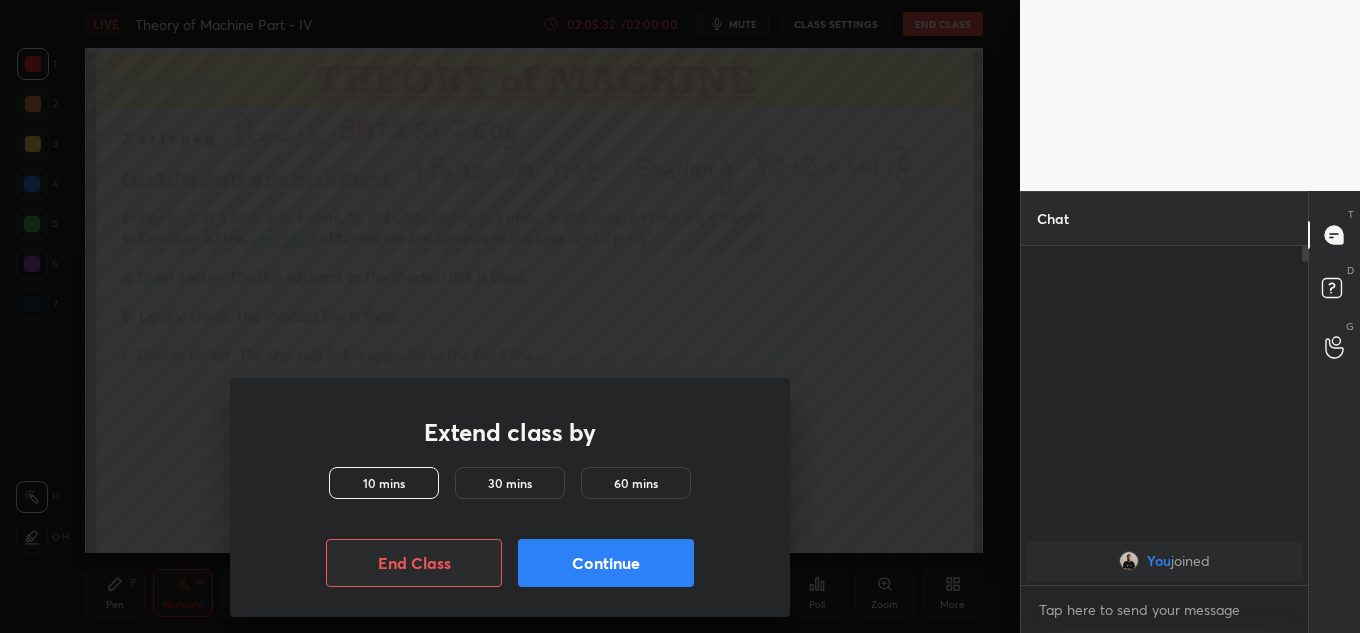 click on "Continue" at bounding box center (606, 563) 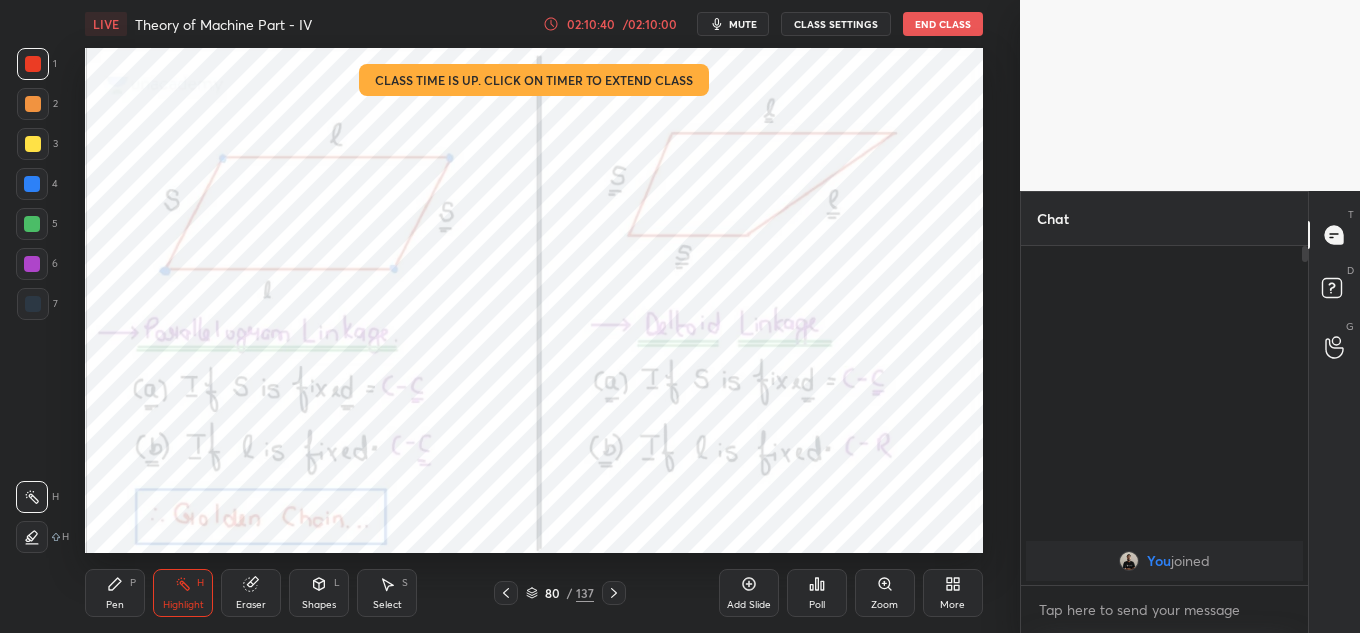 click on "1 2 3 4 5 6 7 C X Z C X Z E E Erase all   H H LIVE Theory of Machine Part - IV 02:10:40 /  02:10:00 mute CLASS SETTINGS End Class Setting up your live class Class time is up.  Click on timer to extend class Poll for   secs No correct answer Start poll Back Theory of Machine Part - IV • L3 of Complete Course on Theory of Machine Shailesh Vaidya Pen P Highlight H Eraser Shapes L Select S 80 / 137 Add Slide Poll Zoom More" at bounding box center [502, 316] 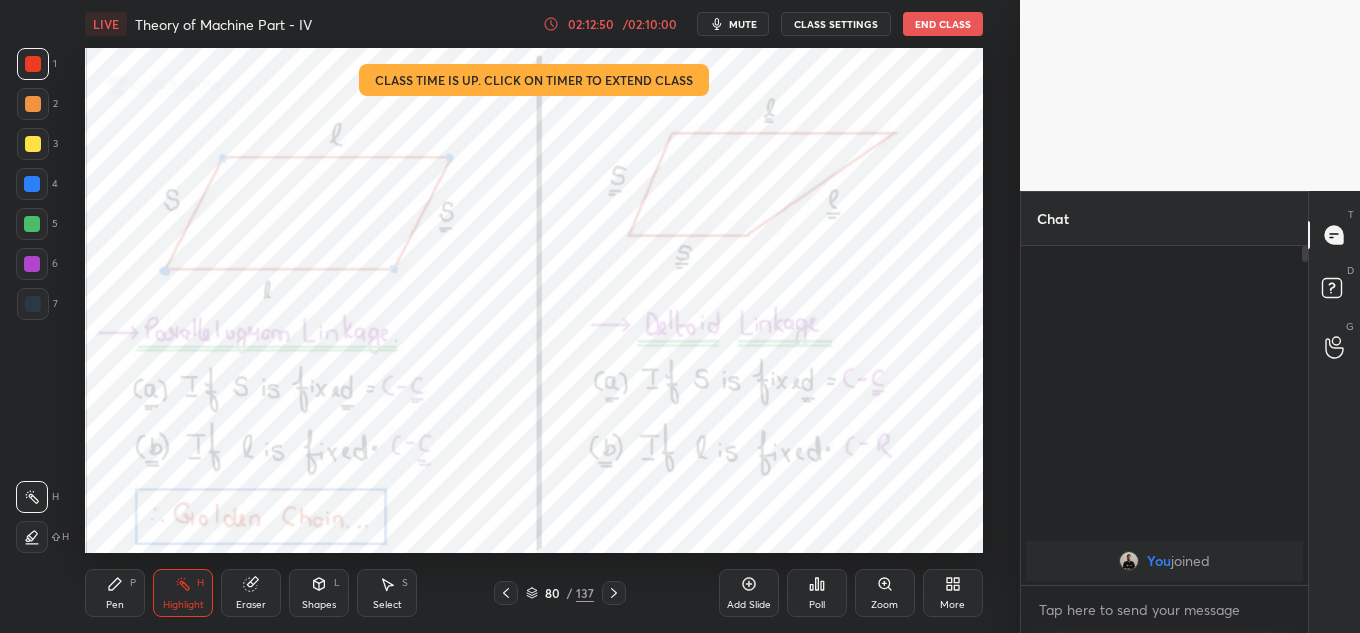 click on "LIVE Theory of Machine Part - IV 02:12:50 /  02:10:00 mute CLASS SETTINGS End Class Setting up your live class Class time is up.  Click on timer to extend class Poll for   secs No correct answer Start poll Back Theory of Machine Part - IV • L3 of Complete Course on Theory of Machine Shailesh Vaidya Pen P Highlight H Eraser Shapes L Select S 80 / 137 Add Slide Poll Zoom More" at bounding box center [534, 316] 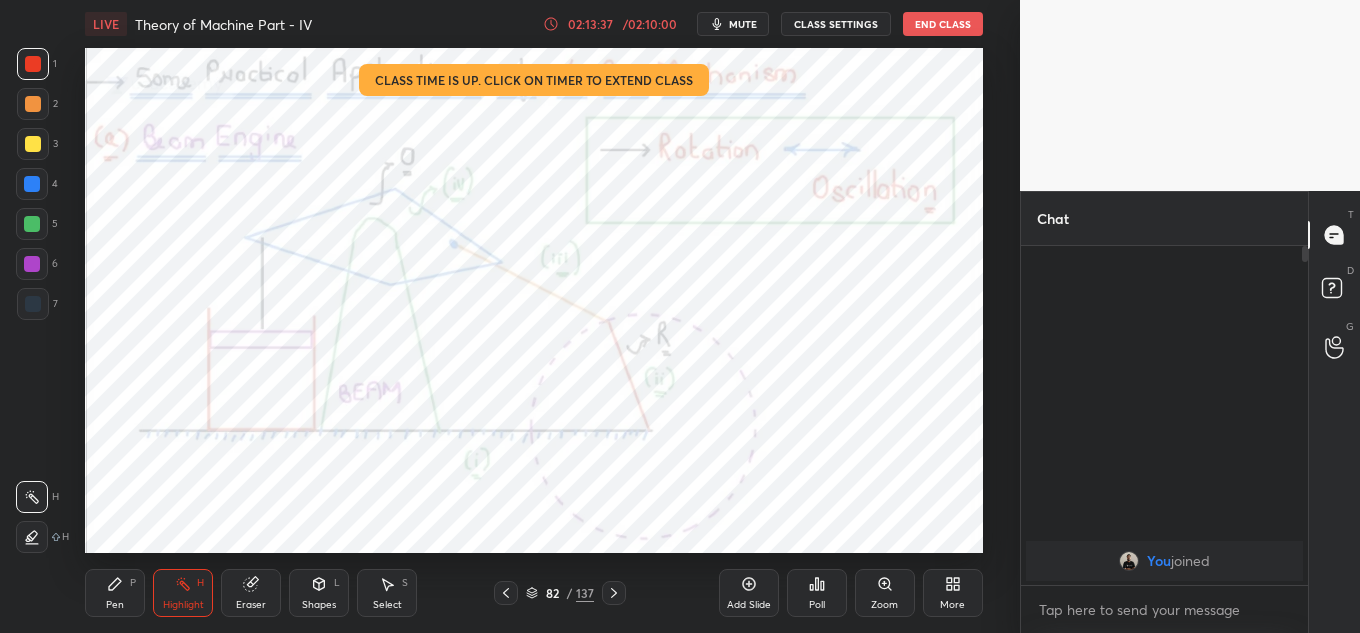 click on "02:13:37" at bounding box center (591, 24) 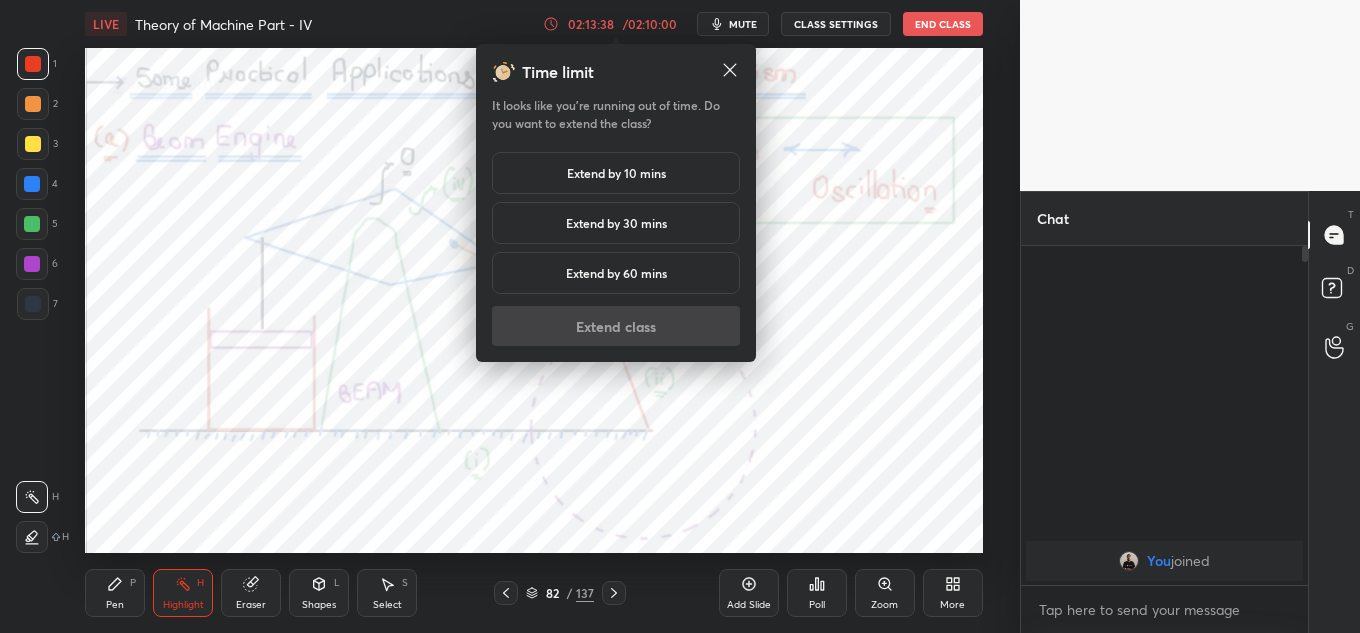click on "Extend by 10 mins" at bounding box center [616, 173] 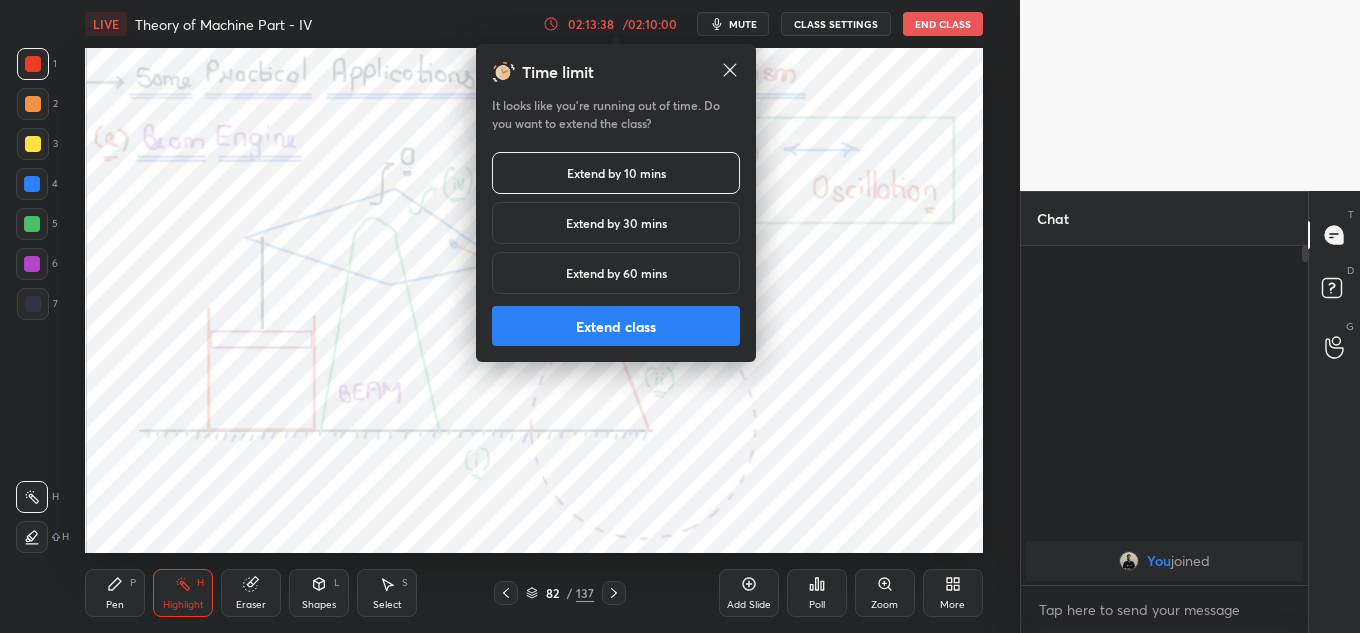 click on "Extend by 60 mins" at bounding box center (616, 273) 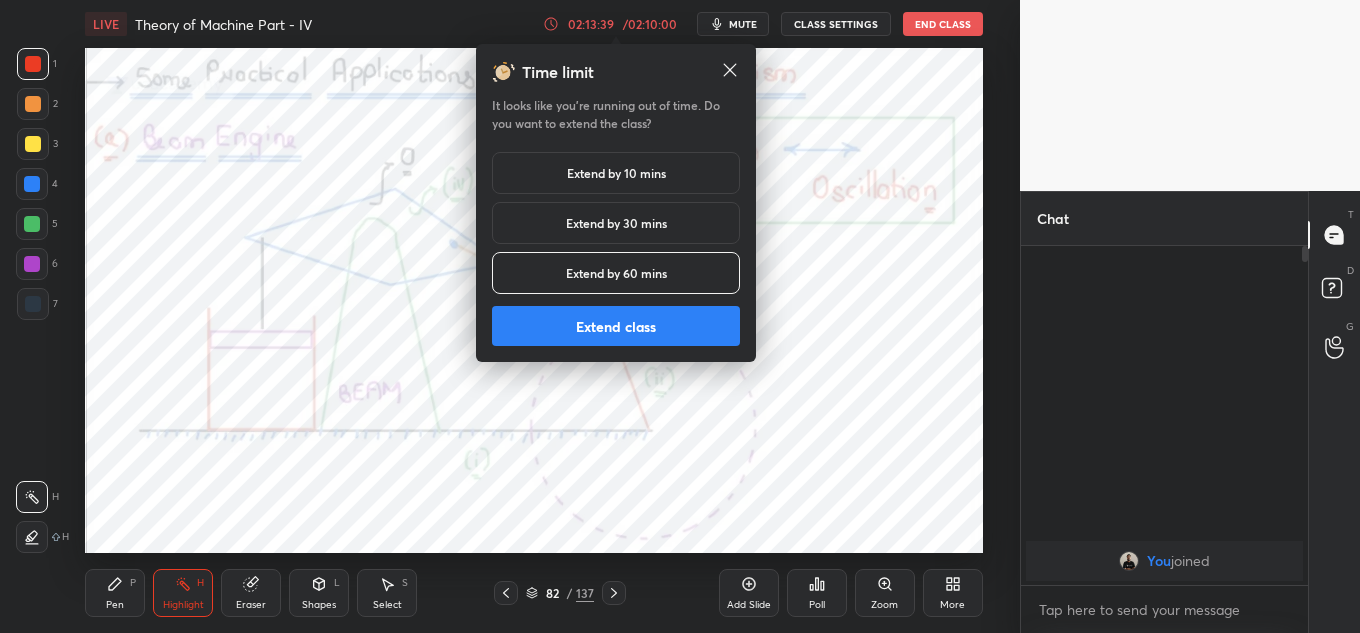 click on "Extend class" at bounding box center [616, 326] 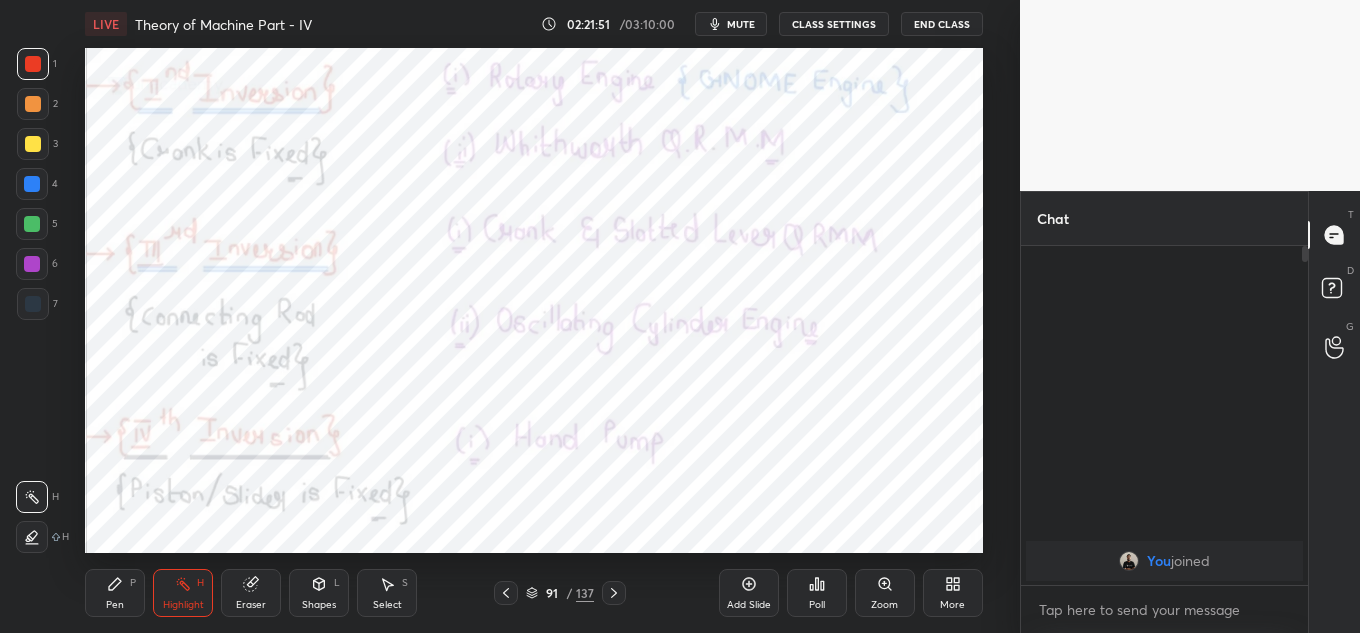 click on "LIVE Theory of Machine Part - IV 02:21:51 /  03:10:00 mute CLASS SETTINGS End Class Setting up your live class Poll for   secs No correct answer Start poll Back Theory of Machine Part - IV • L3 of Complete Course on Theory of Machine Shailesh Vaidya Pen P Highlight H Eraser Shapes L Select S 91 / 137 Add Slide Poll Zoom More" at bounding box center (534, 316) 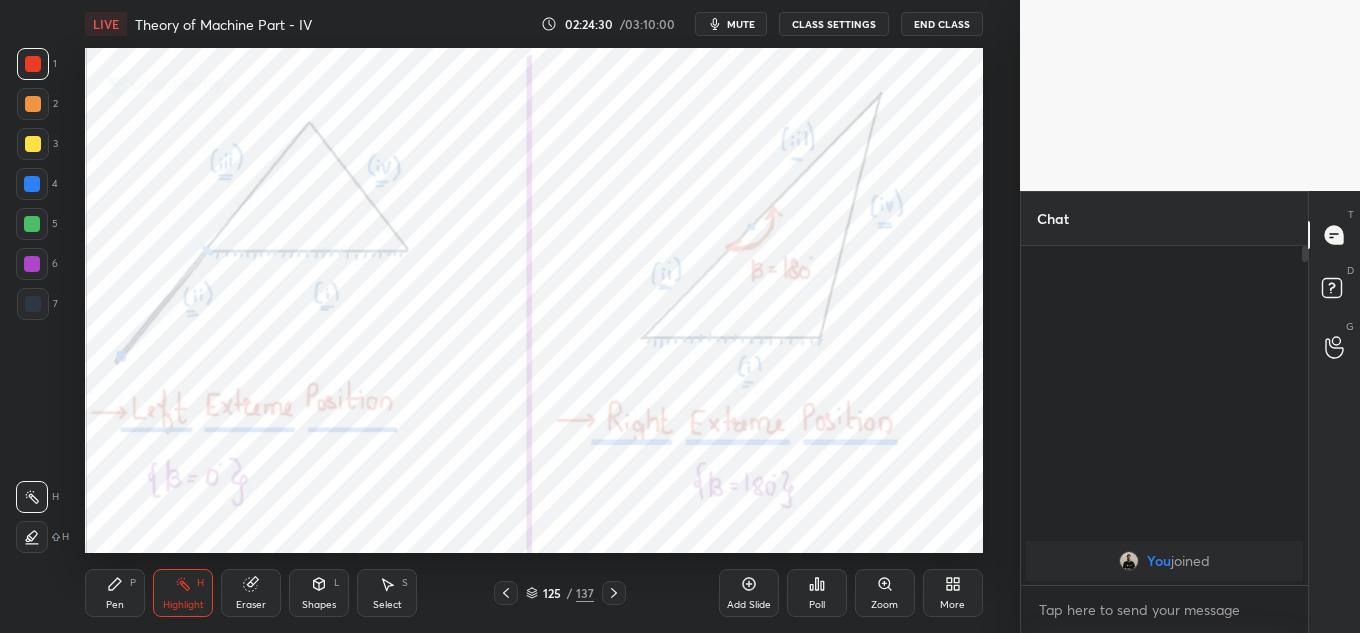 click on "End Class" at bounding box center [942, 24] 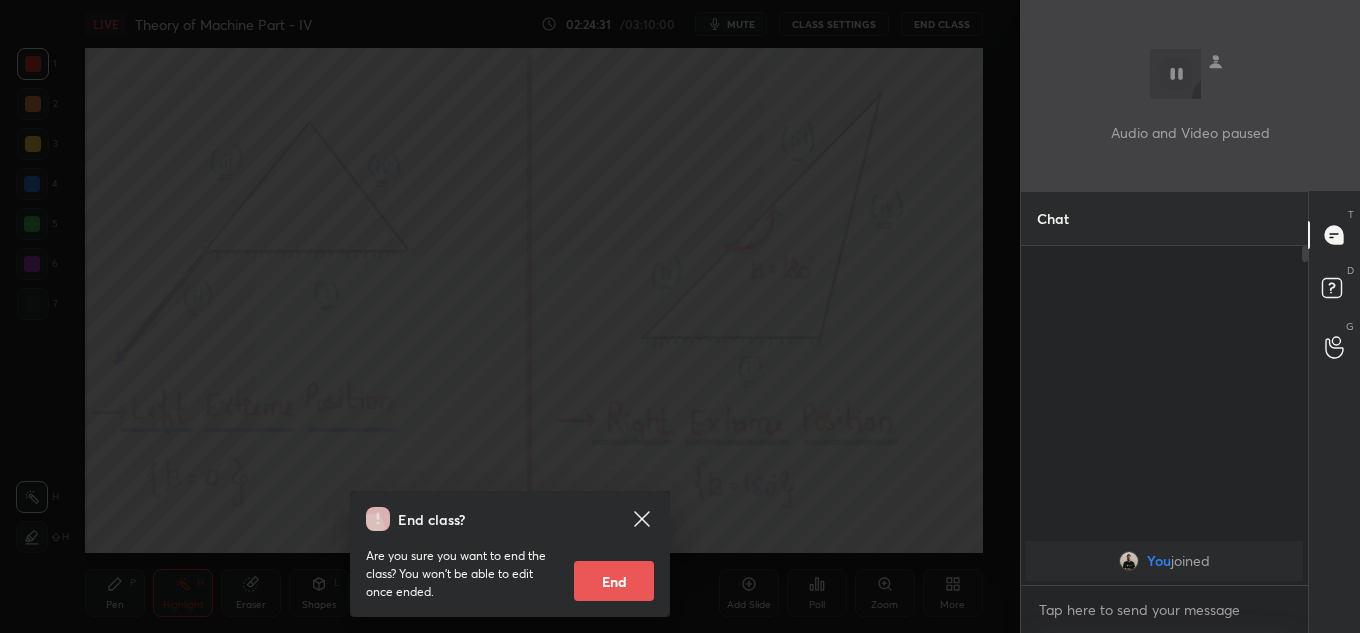 click on "End" at bounding box center (614, 581) 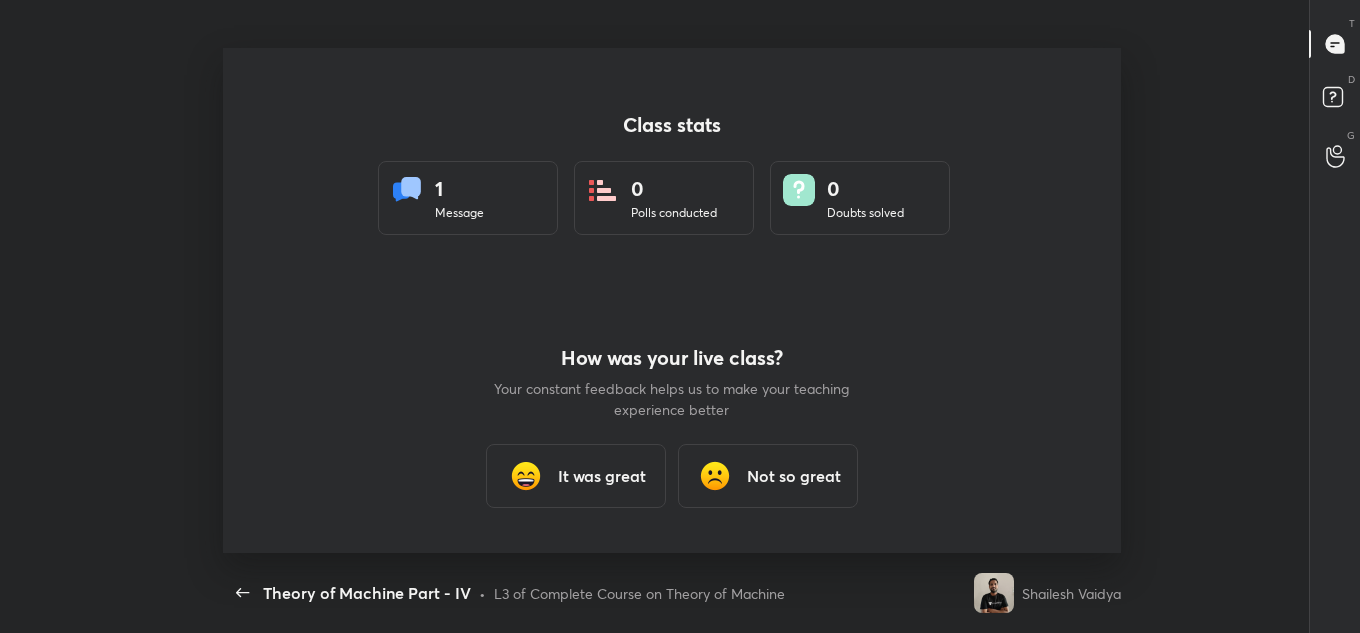 scroll, scrollTop: 99495, scrollLeft: 98884, axis: both 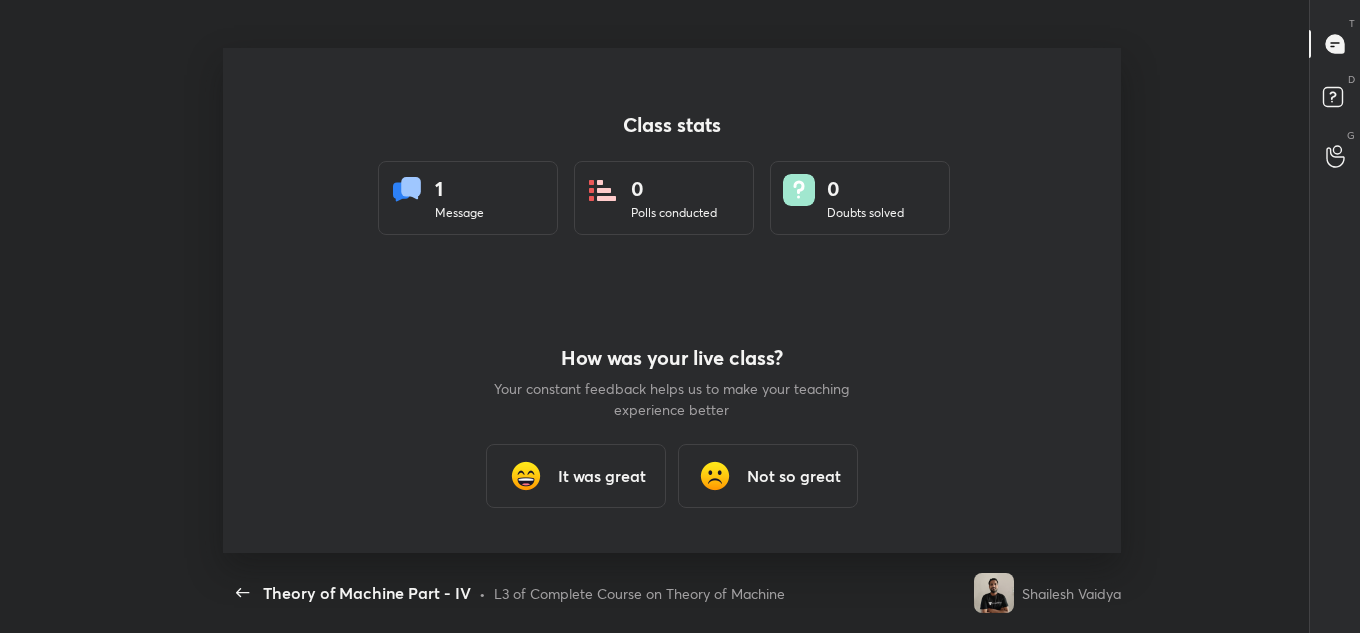 click on "It was great" at bounding box center [576, 476] 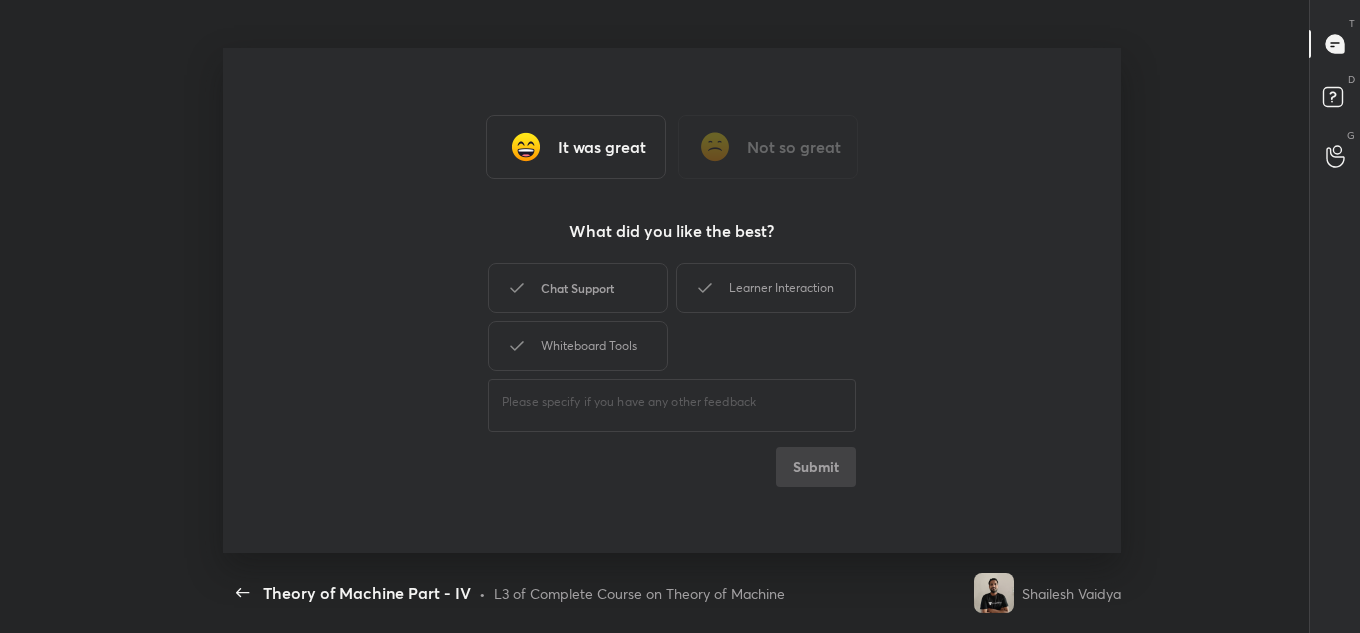 click on "Chat Support" at bounding box center [578, 288] 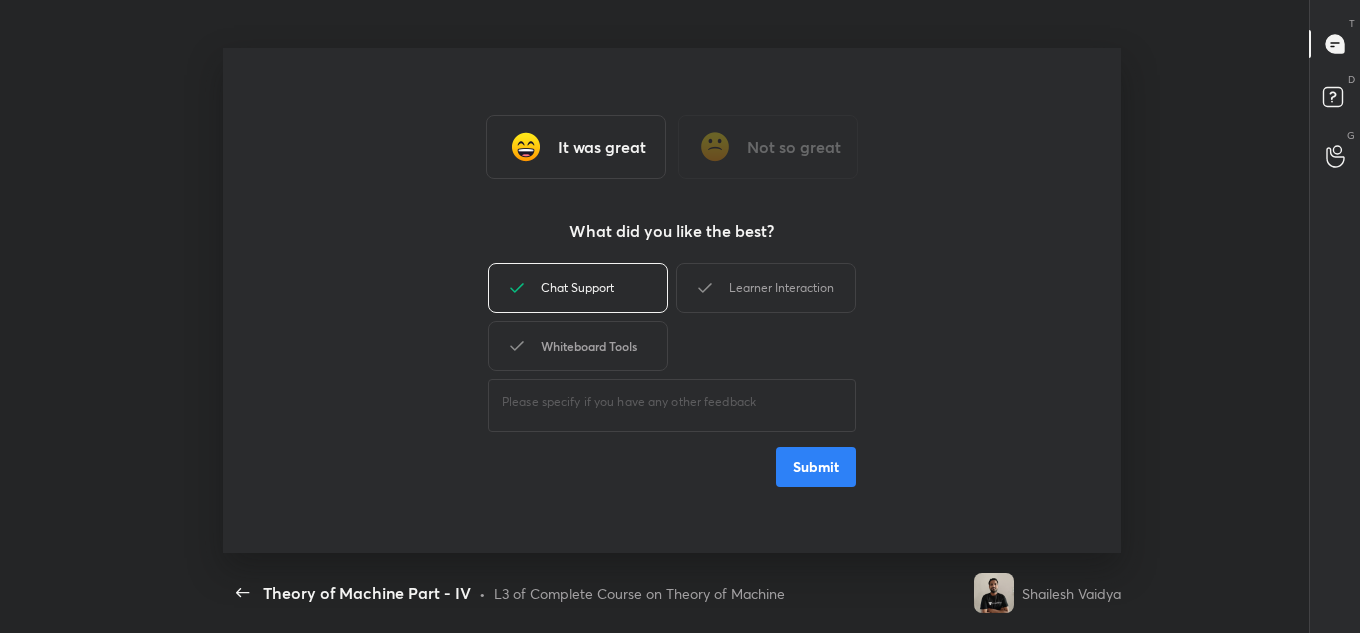 click on "Whiteboard Tools" at bounding box center (578, 346) 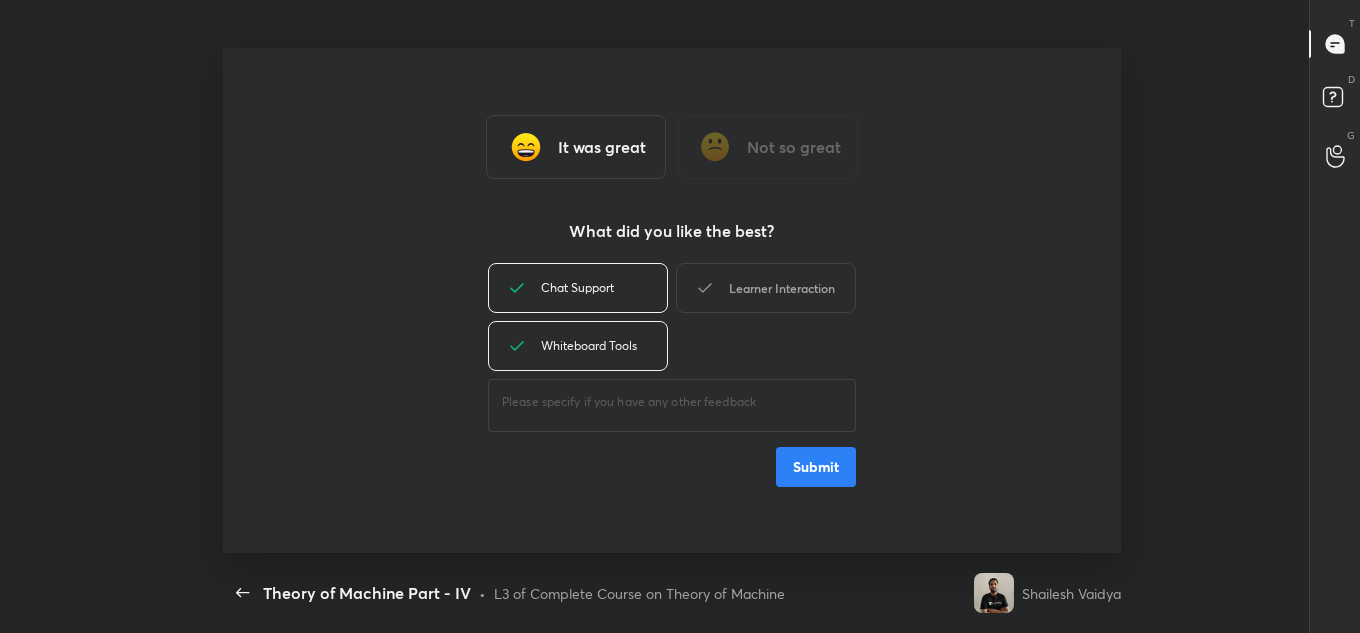 click on "Learner Interaction" at bounding box center (766, 288) 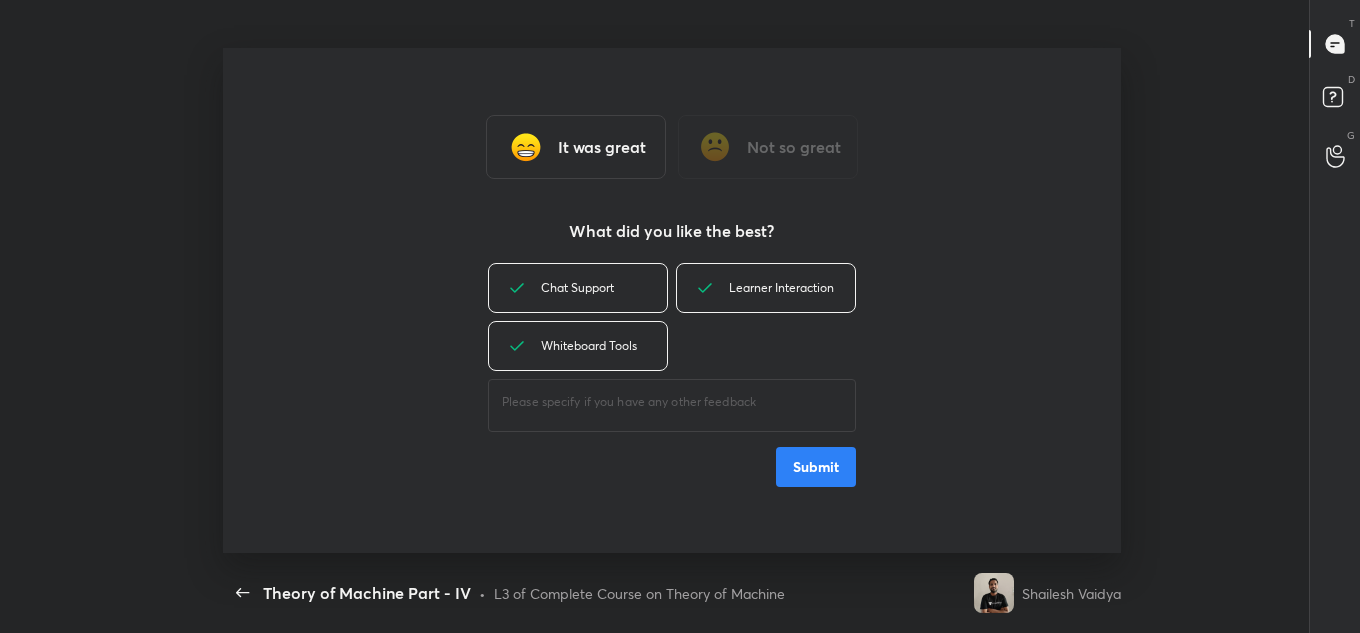 click on "Submit" at bounding box center (816, 467) 